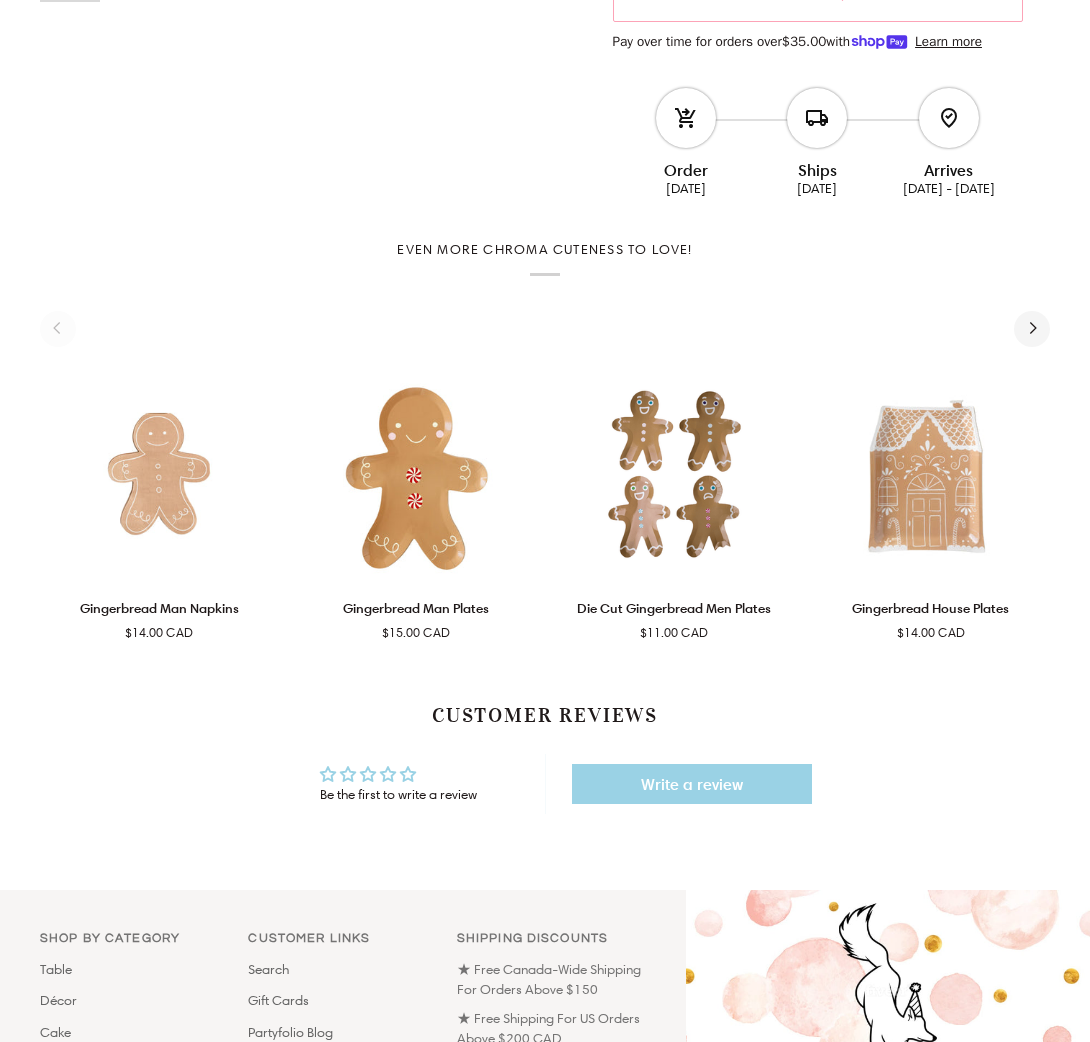 scroll, scrollTop: 1162, scrollLeft: 0, axis: vertical 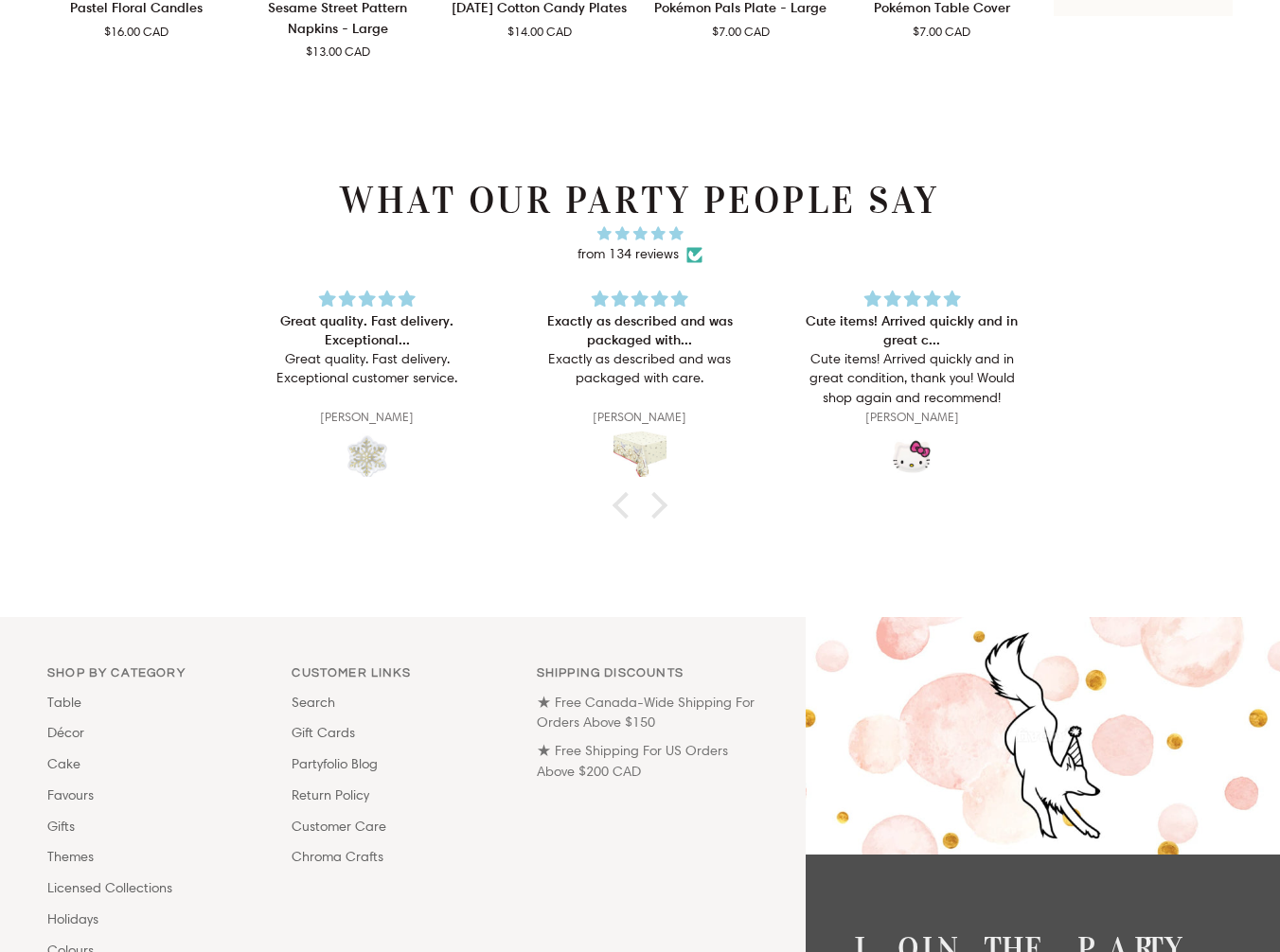 drag, startPoint x: 945, startPoint y: 201, endPoint x: 335, endPoint y: 197, distance: 610.01311 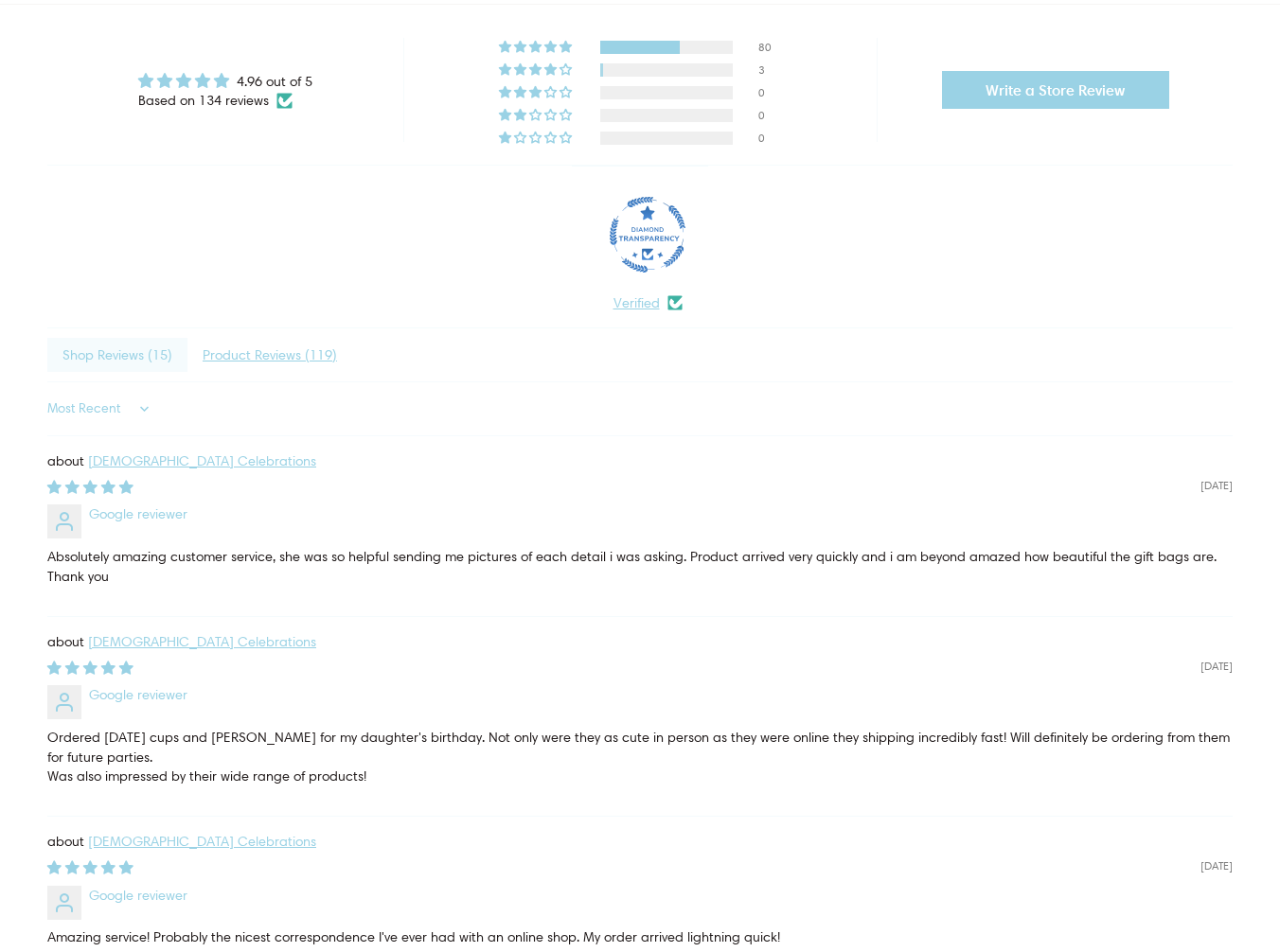scroll, scrollTop: 0, scrollLeft: 0, axis: both 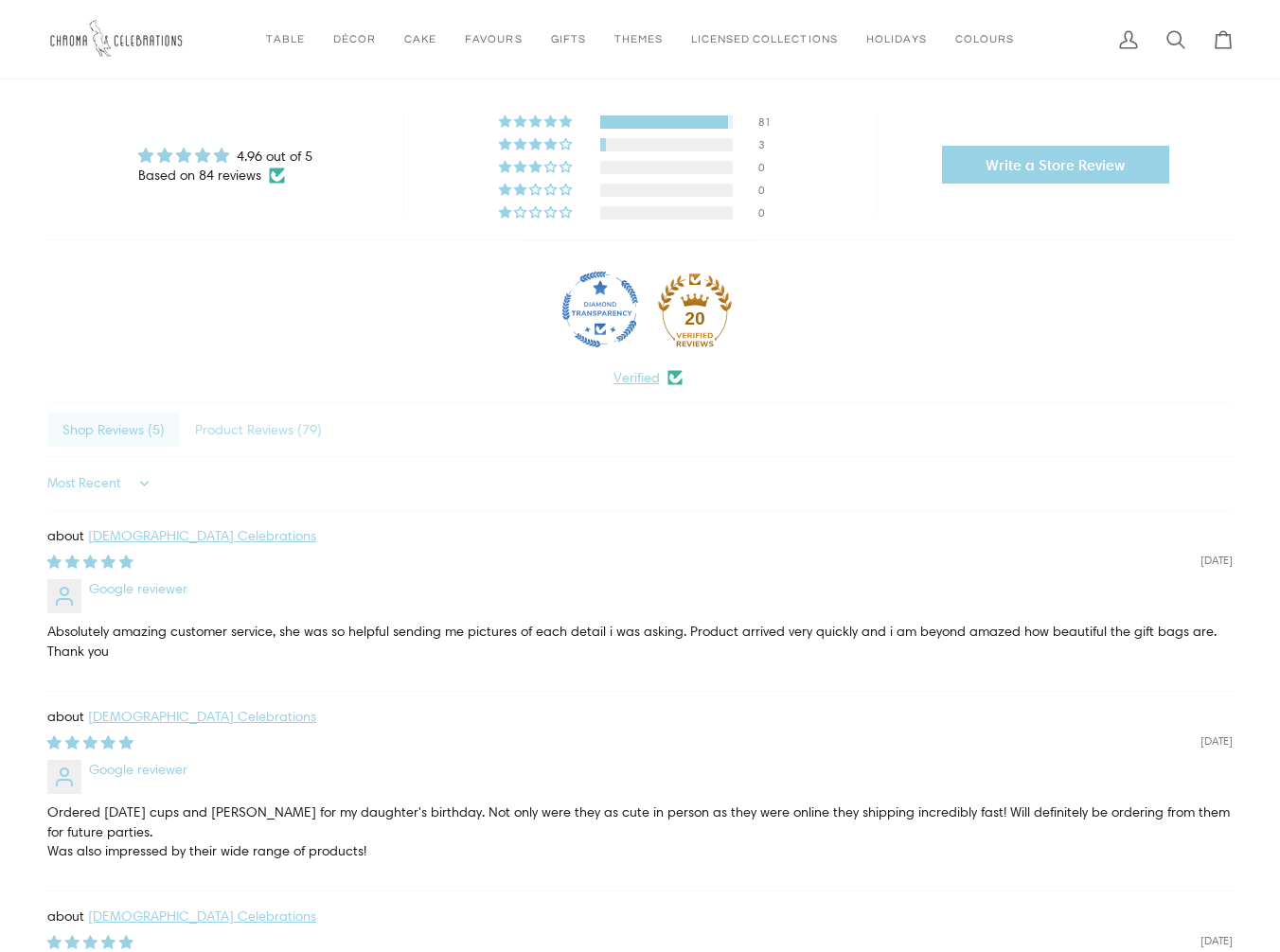 click on "Product Reviews ( 79 )" at bounding box center (258, 430) 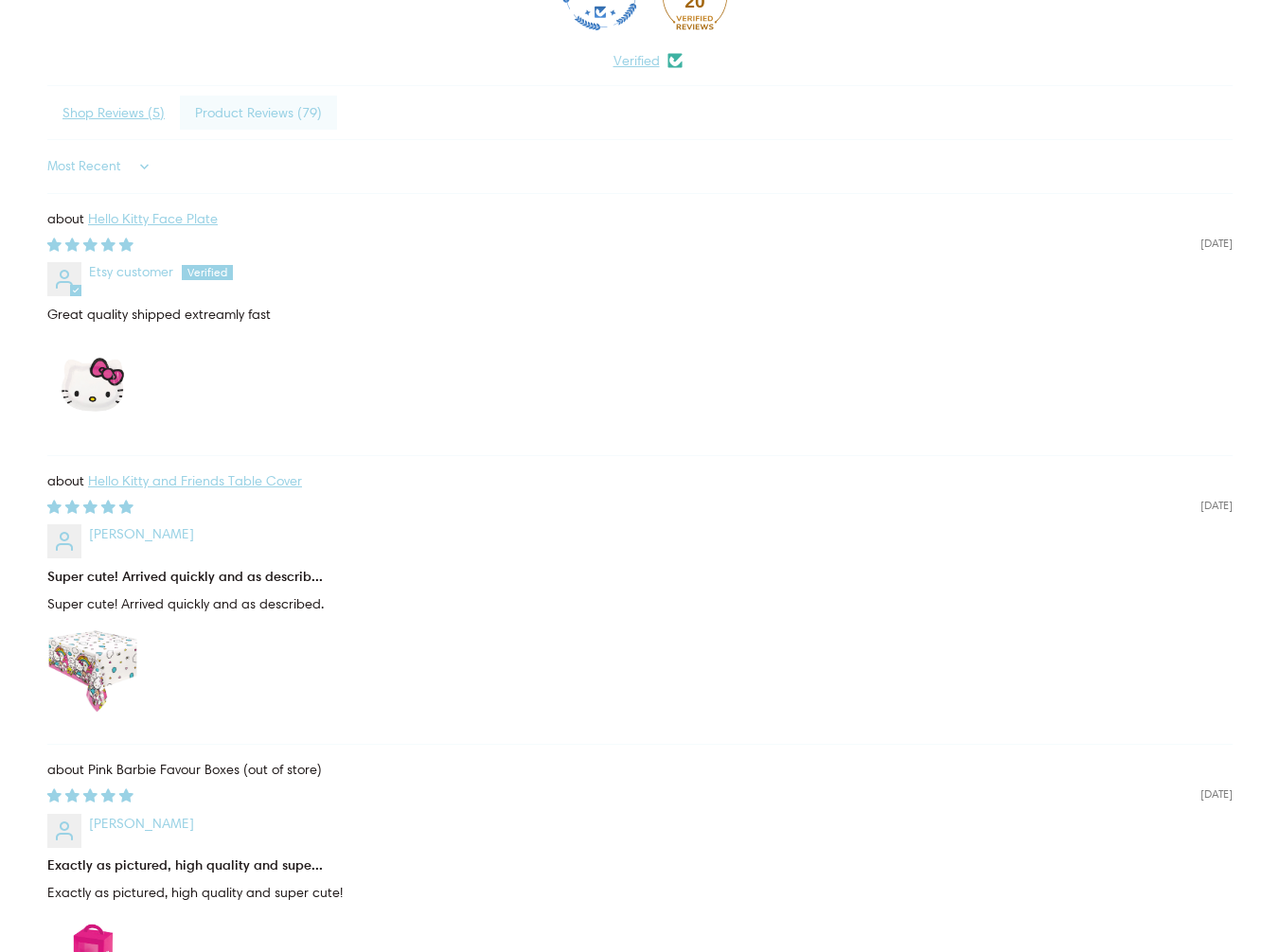 scroll, scrollTop: 0, scrollLeft: 0, axis: both 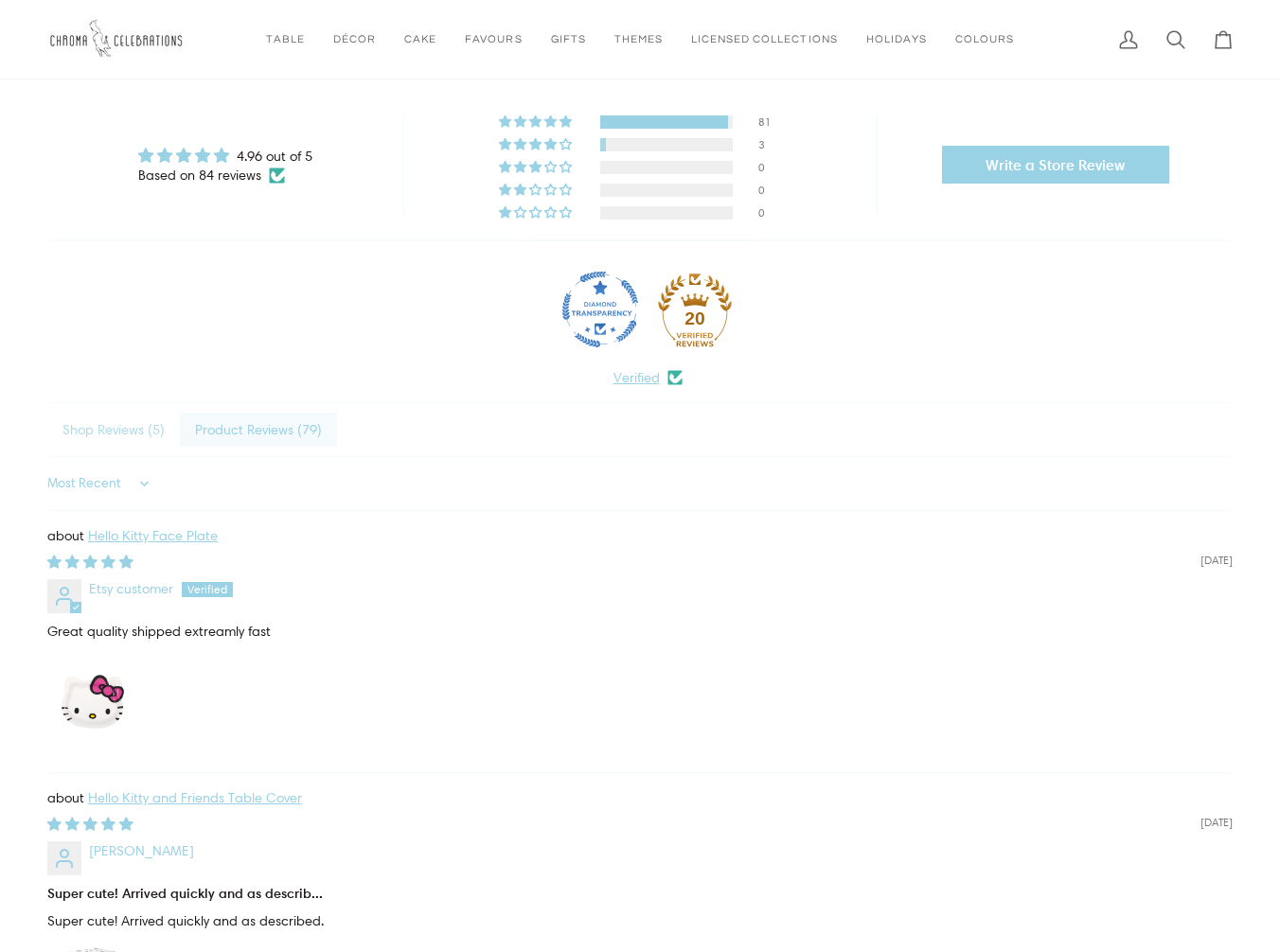 click on "Shop Reviews ( 5 )" at bounding box center [114, 430] 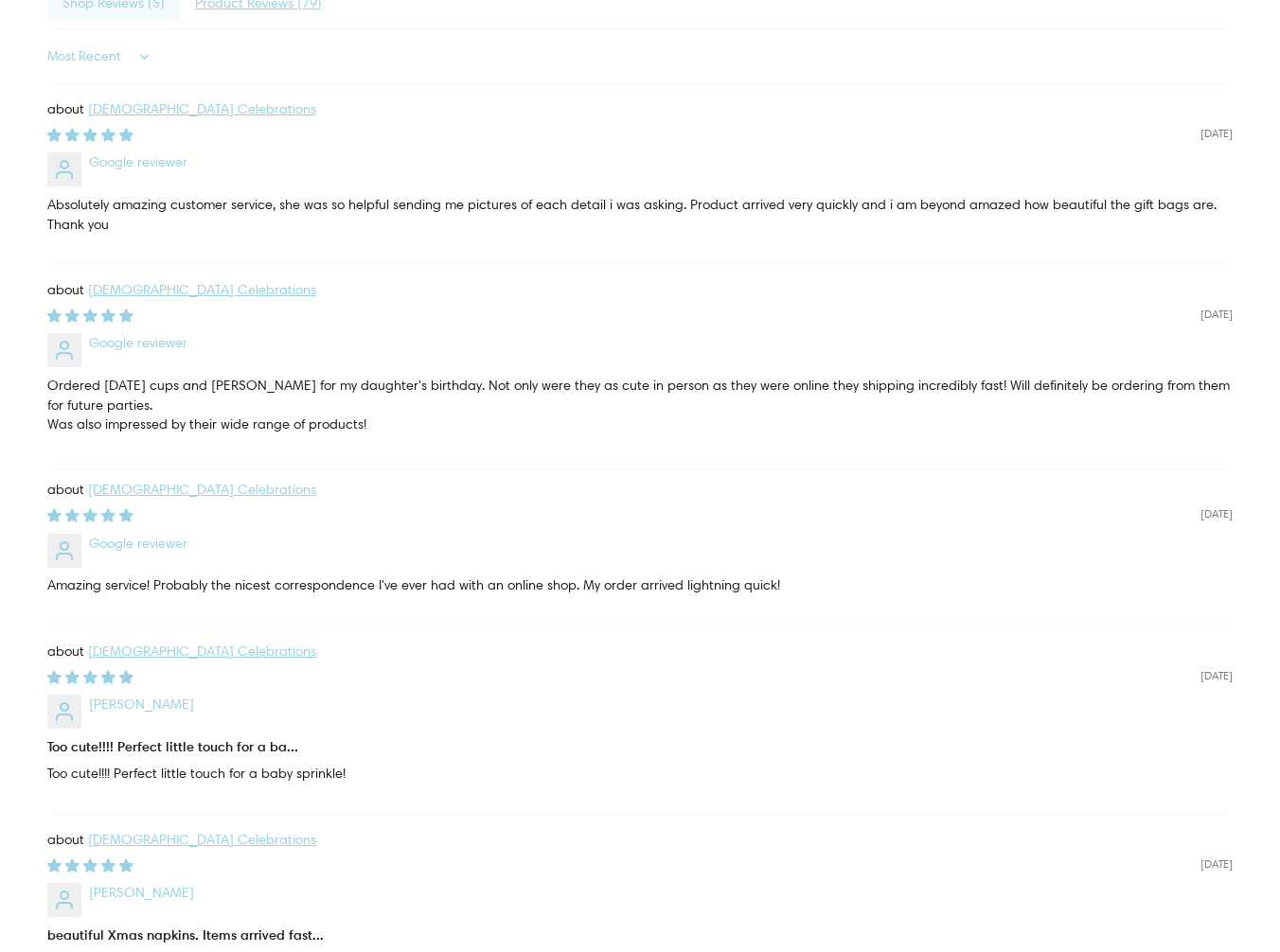 scroll, scrollTop: 0, scrollLeft: 0, axis: both 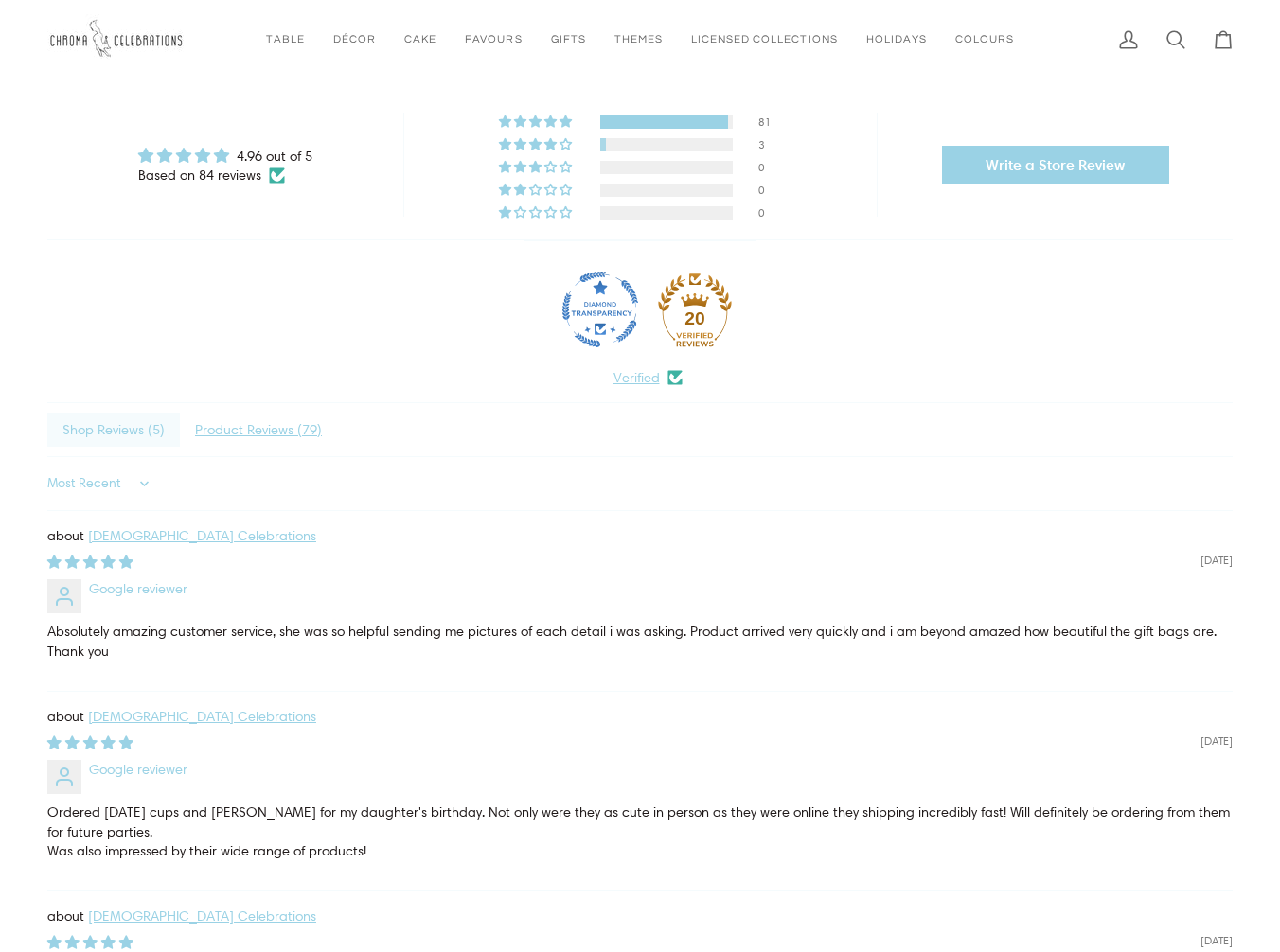 click at bounding box center (118, 39) 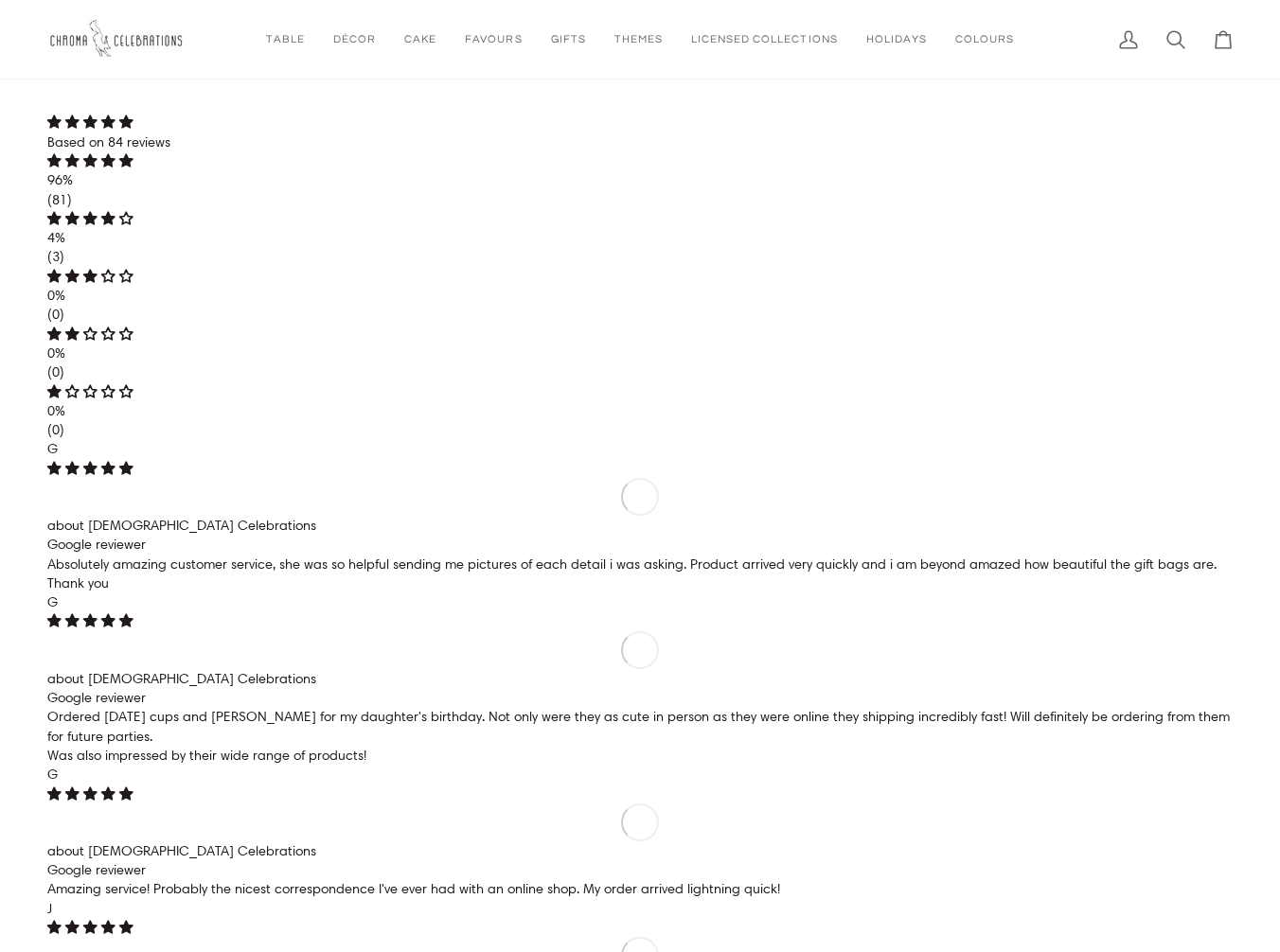 scroll, scrollTop: 0, scrollLeft: 0, axis: both 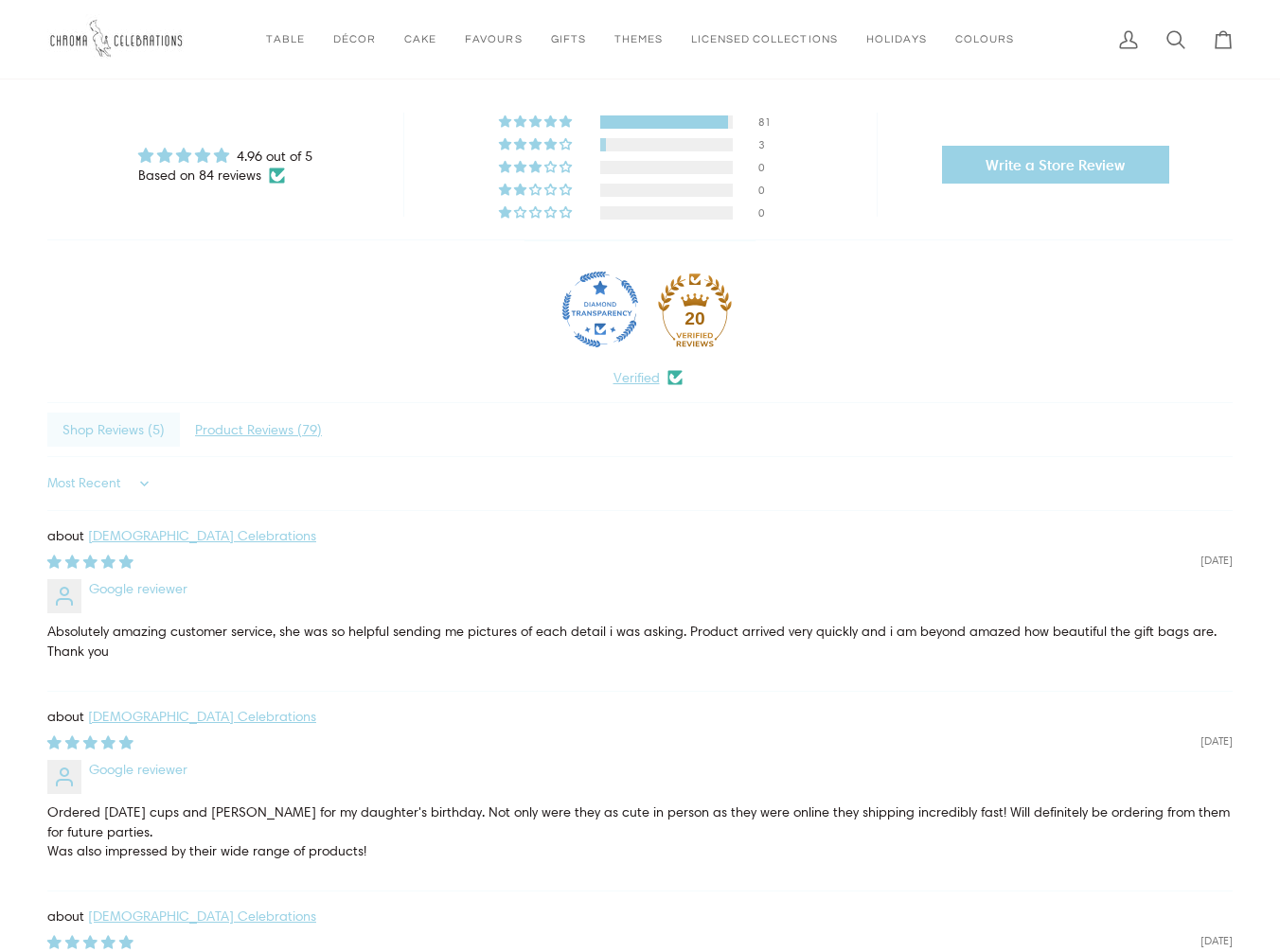 click at bounding box center (118, 39) 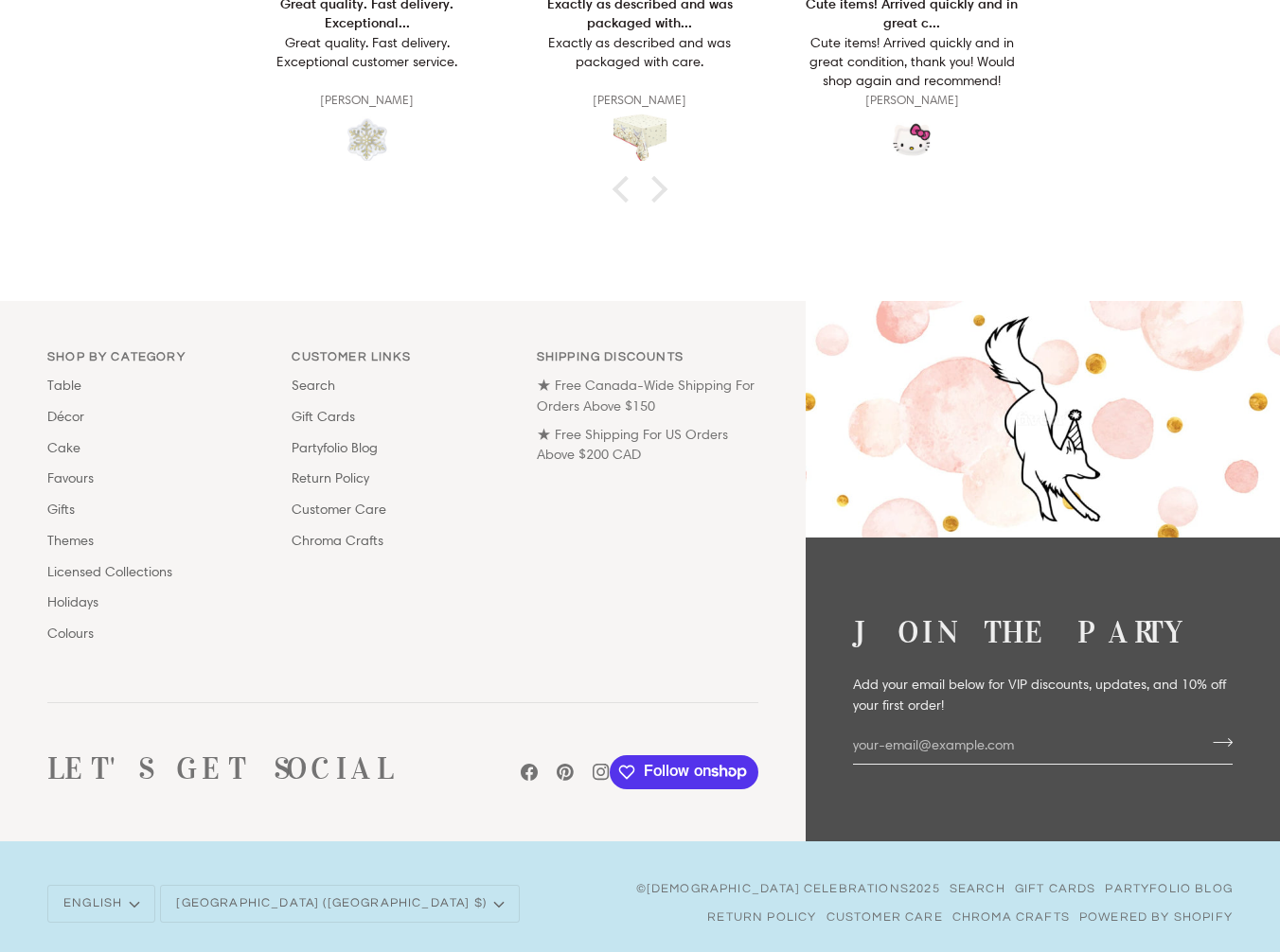 scroll, scrollTop: 4509, scrollLeft: 0, axis: vertical 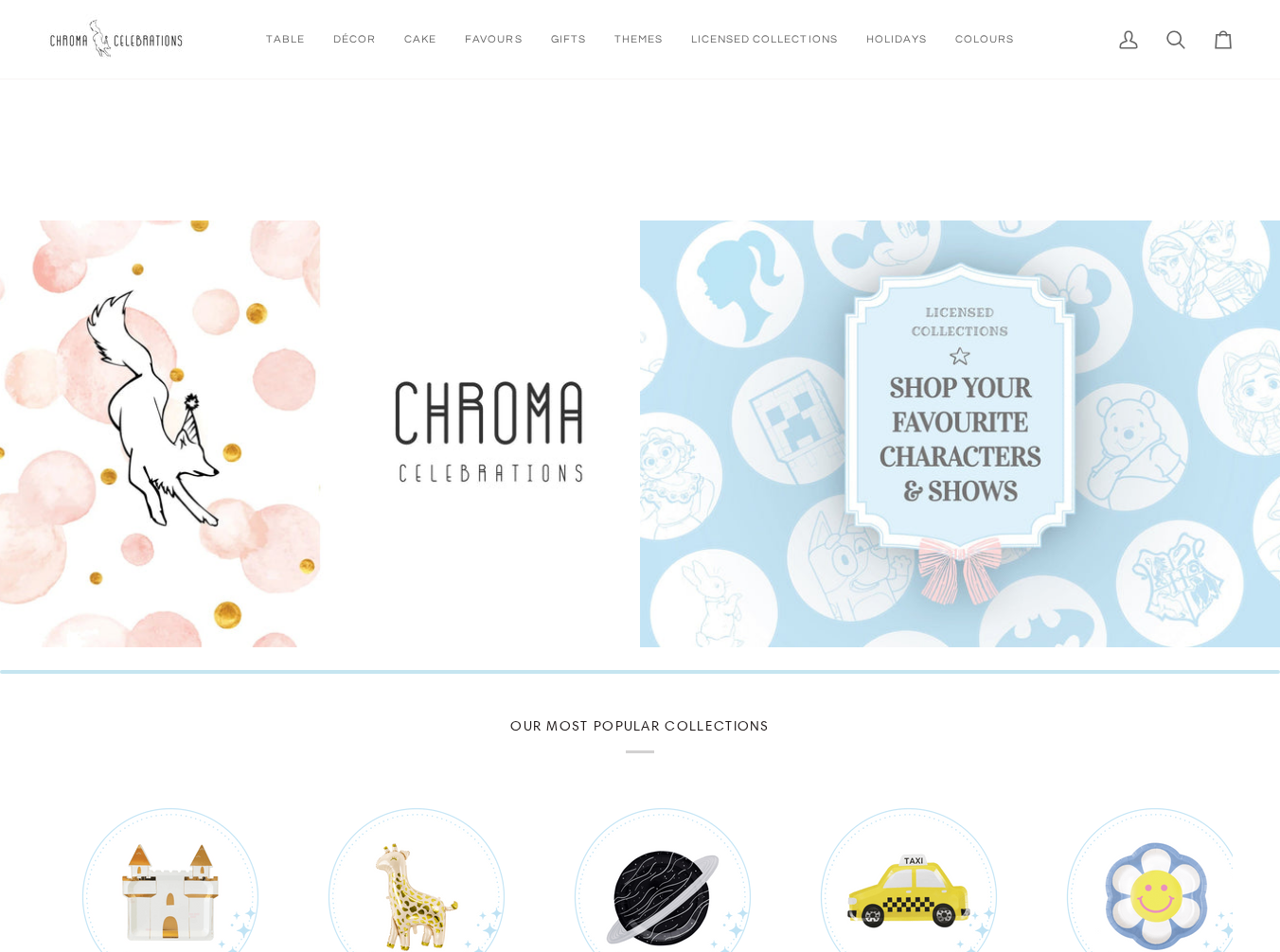 click at bounding box center [640, 181] 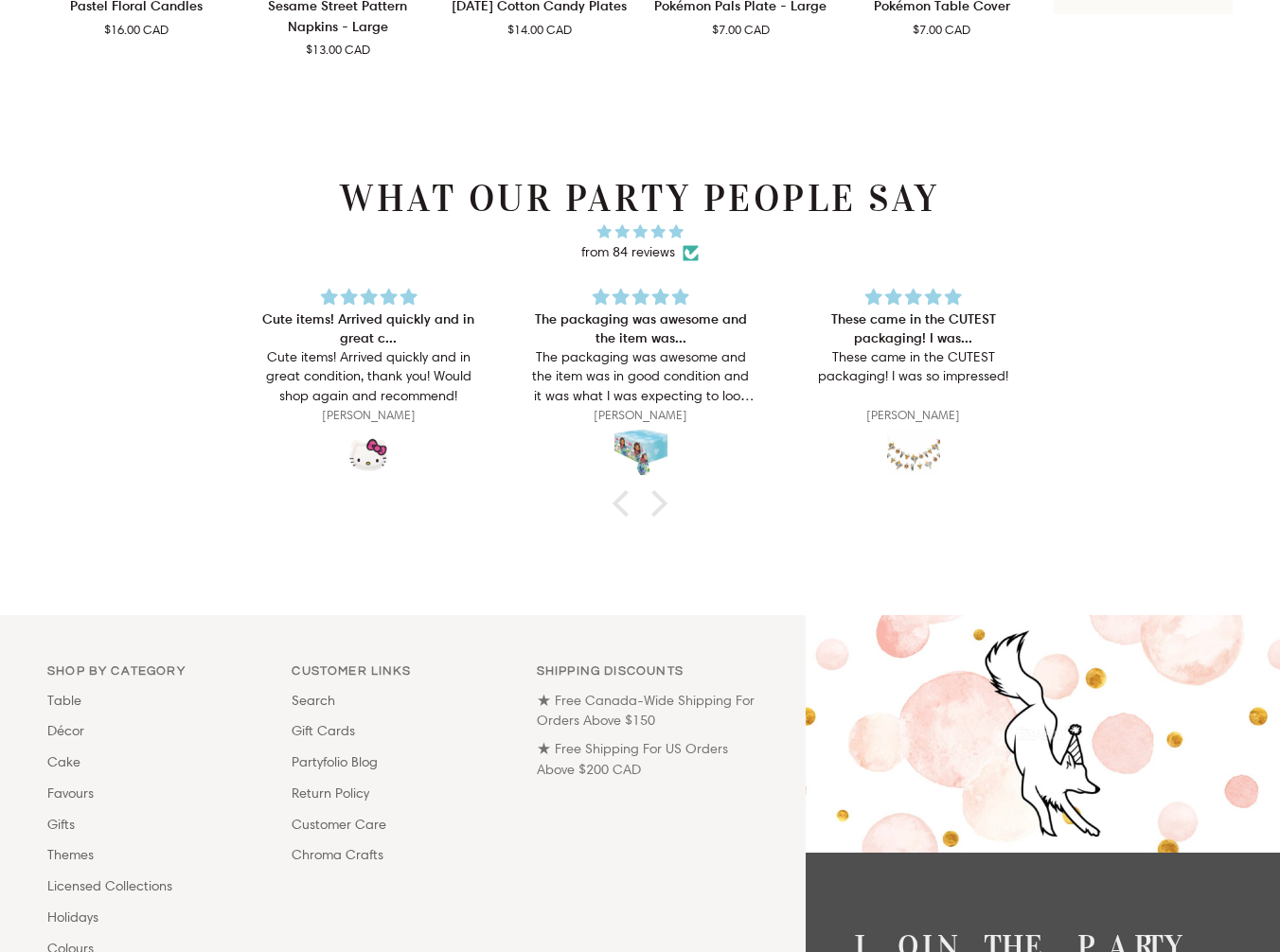 scroll, scrollTop: 2776, scrollLeft: 0, axis: vertical 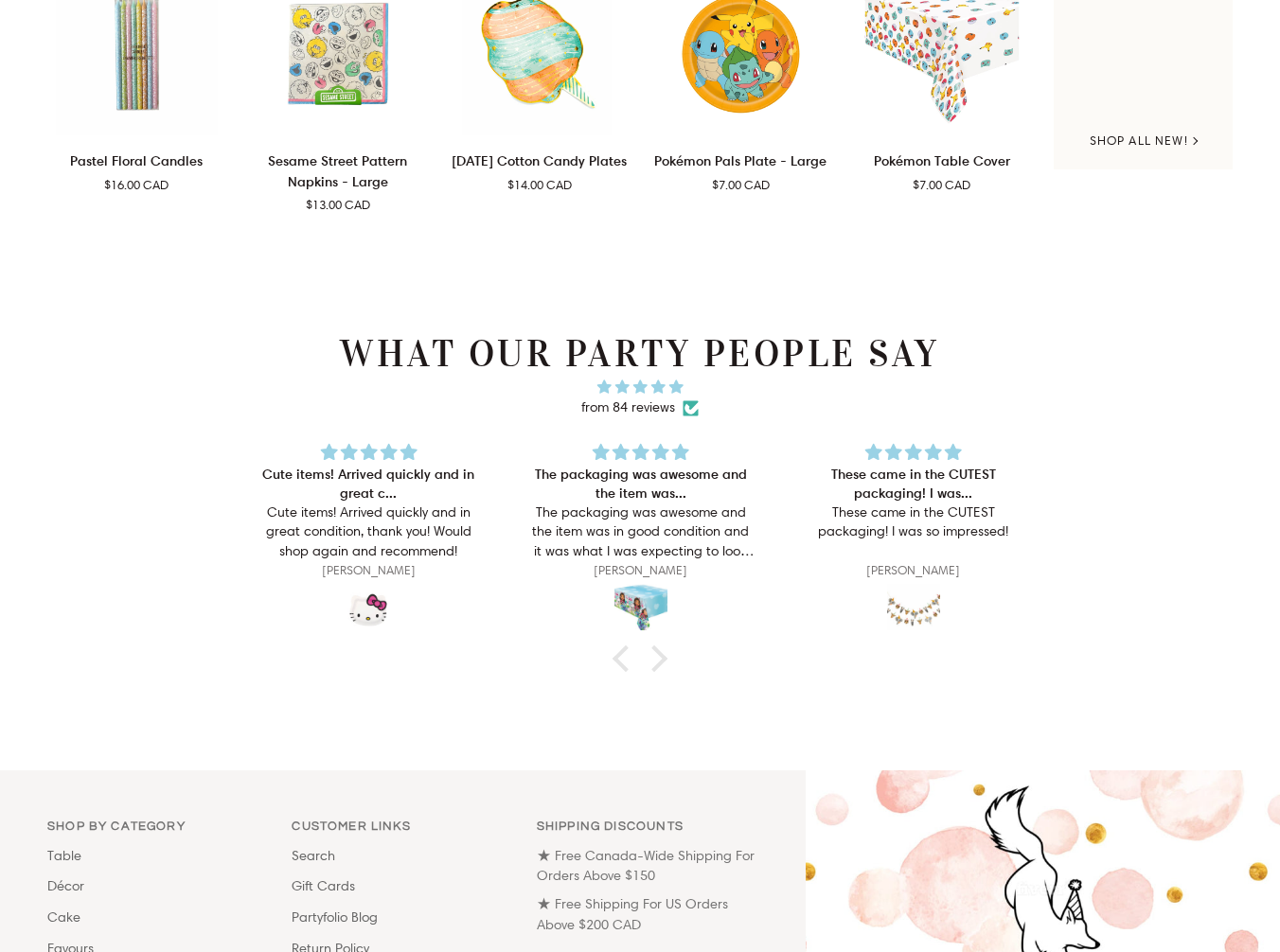 click on "What Our Party People Say" at bounding box center [640, 354] 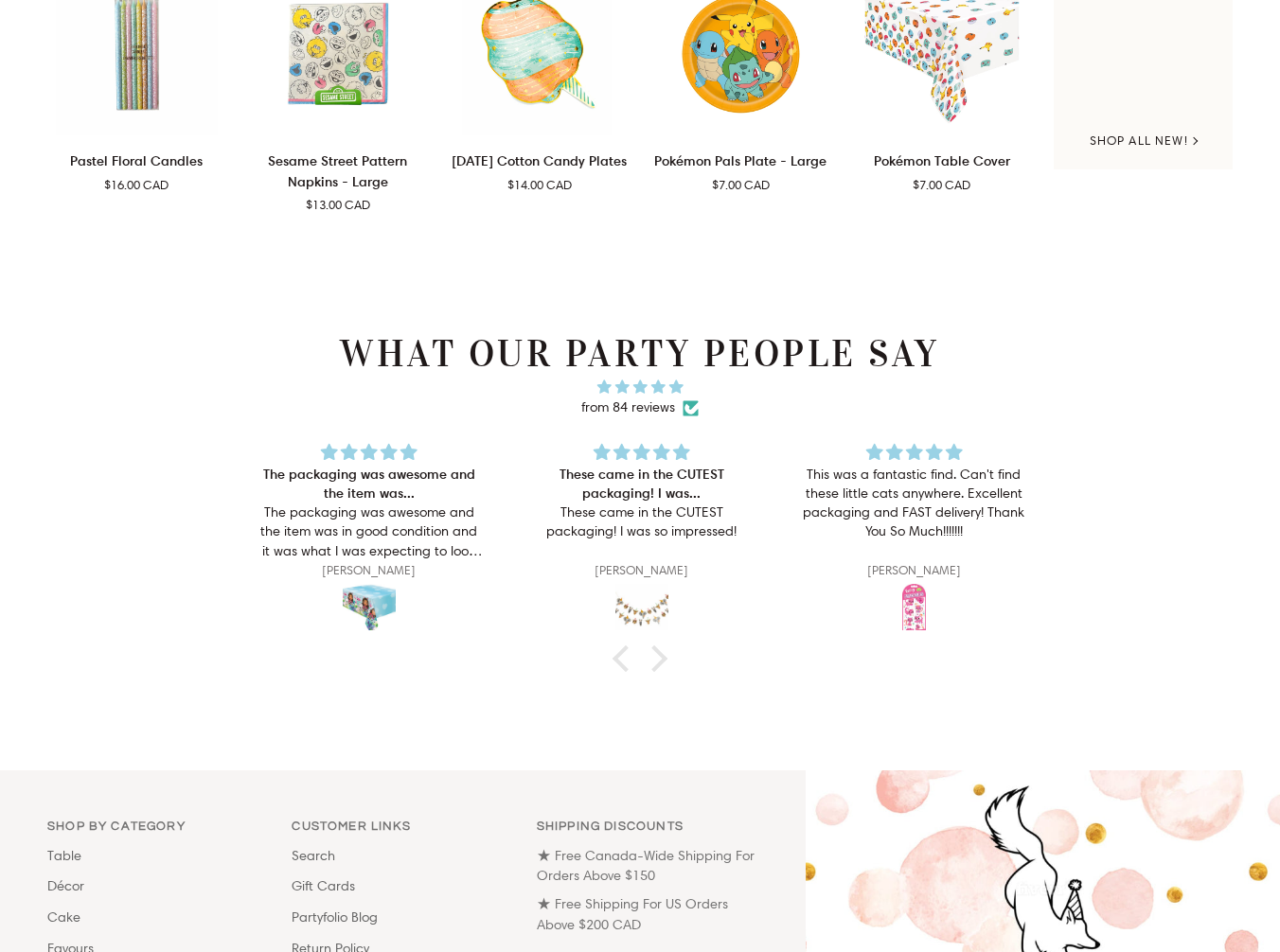 click on "What Our Party People Say" at bounding box center (640, 354) 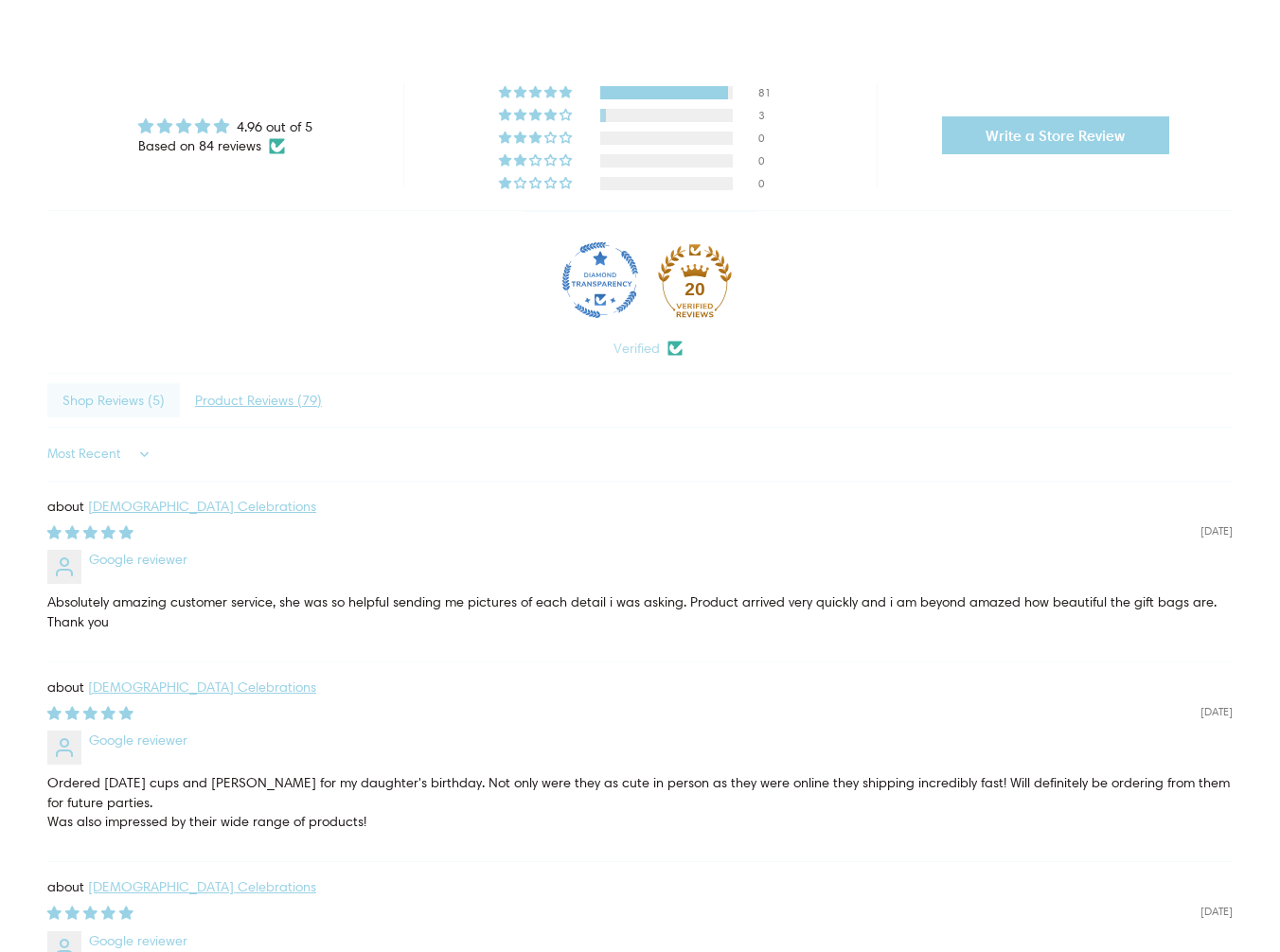 scroll, scrollTop: 0, scrollLeft: 0, axis: both 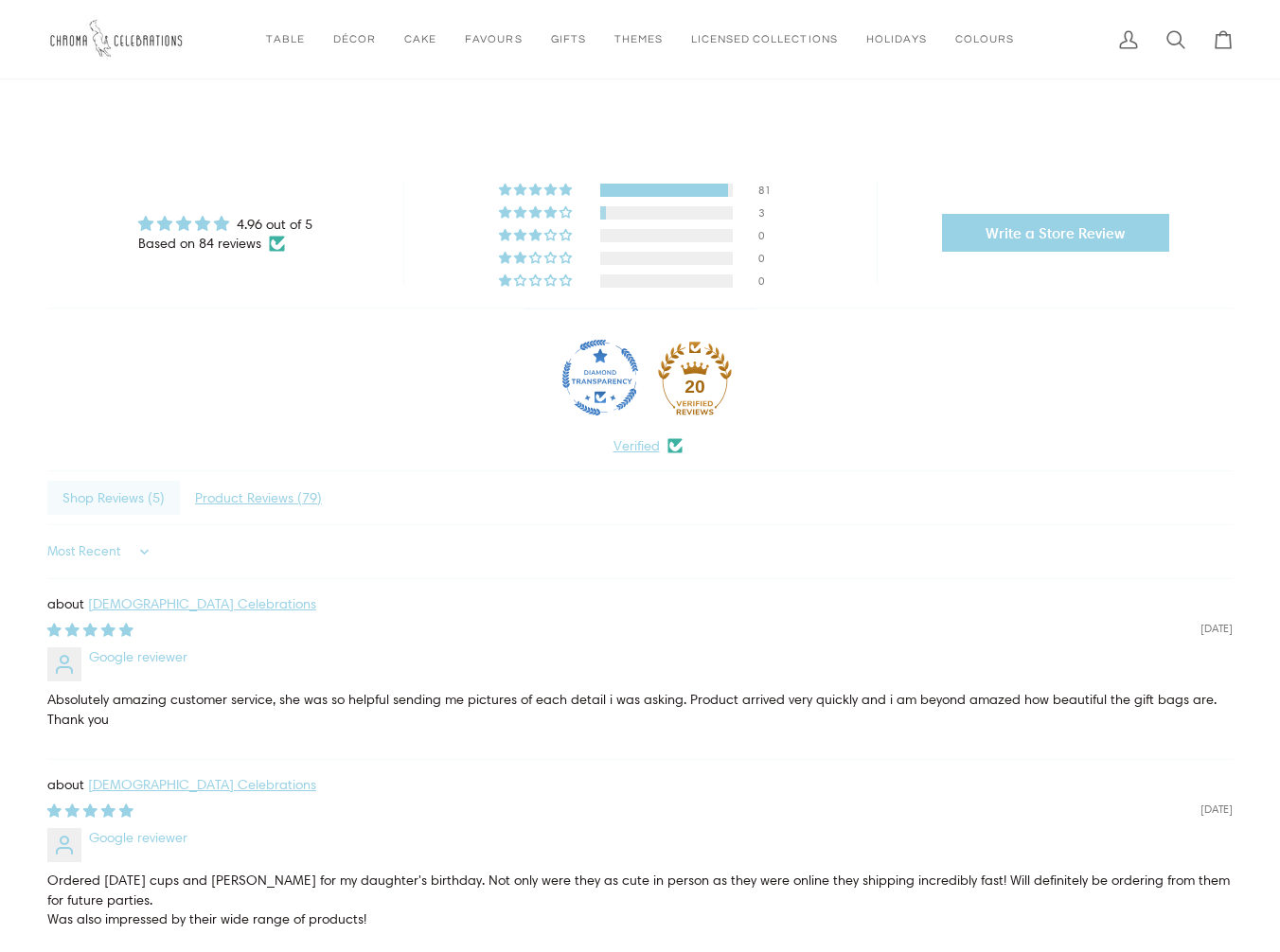 click at bounding box center [118, 39] 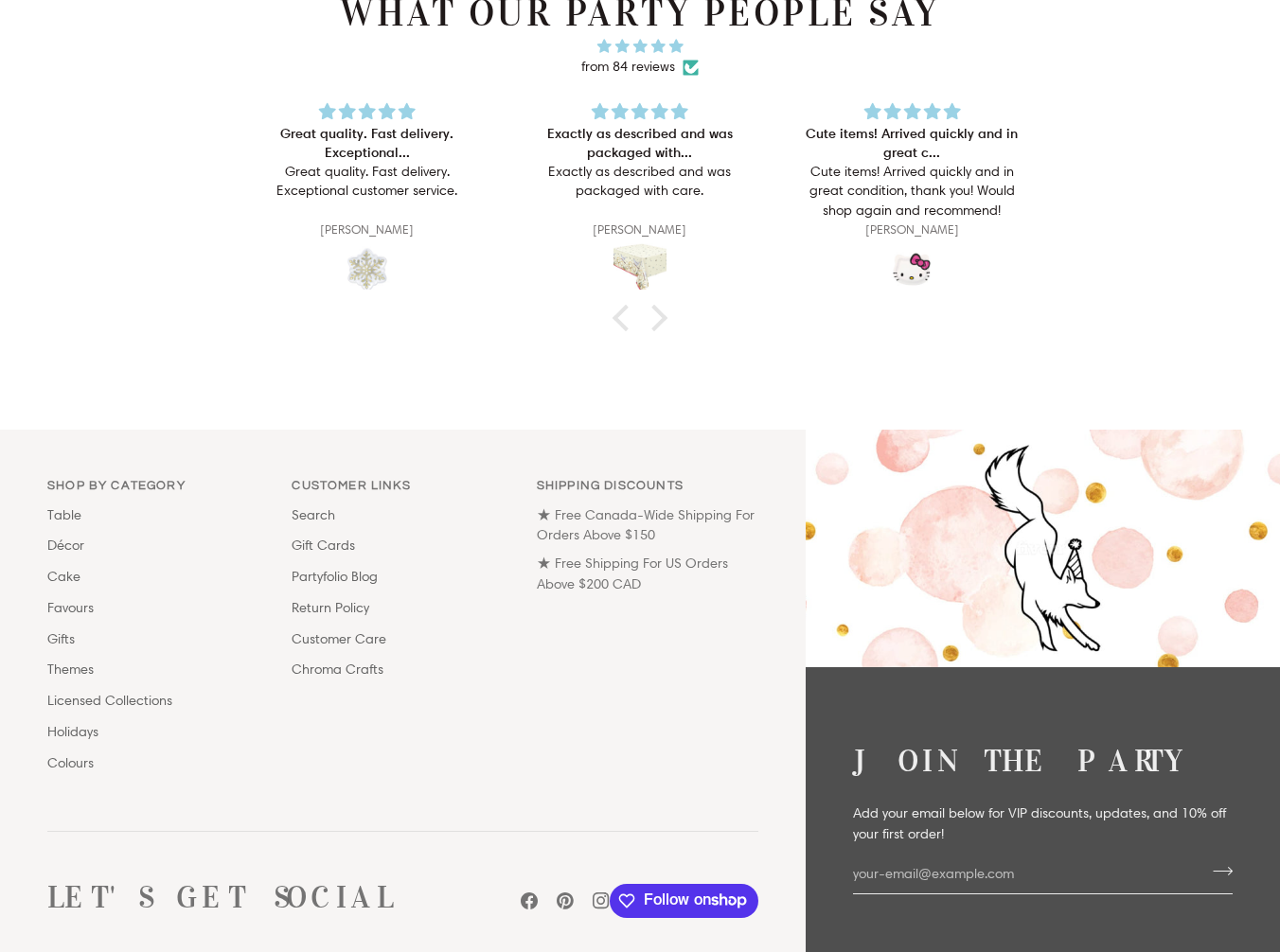 scroll, scrollTop: 3135, scrollLeft: 0, axis: vertical 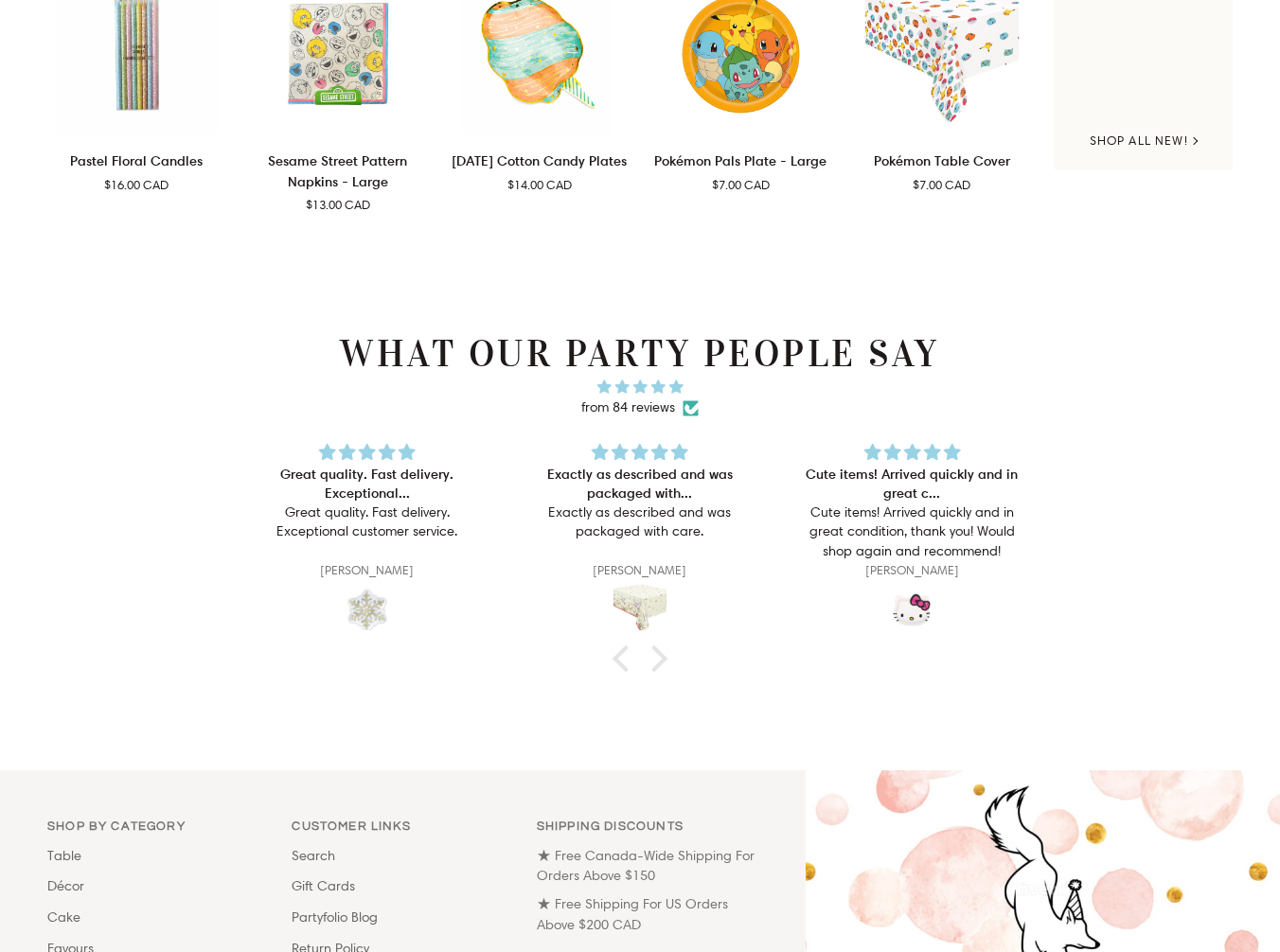 click on "Great quality. Fast delivery. Exceptional..." at bounding box center [367, 484] 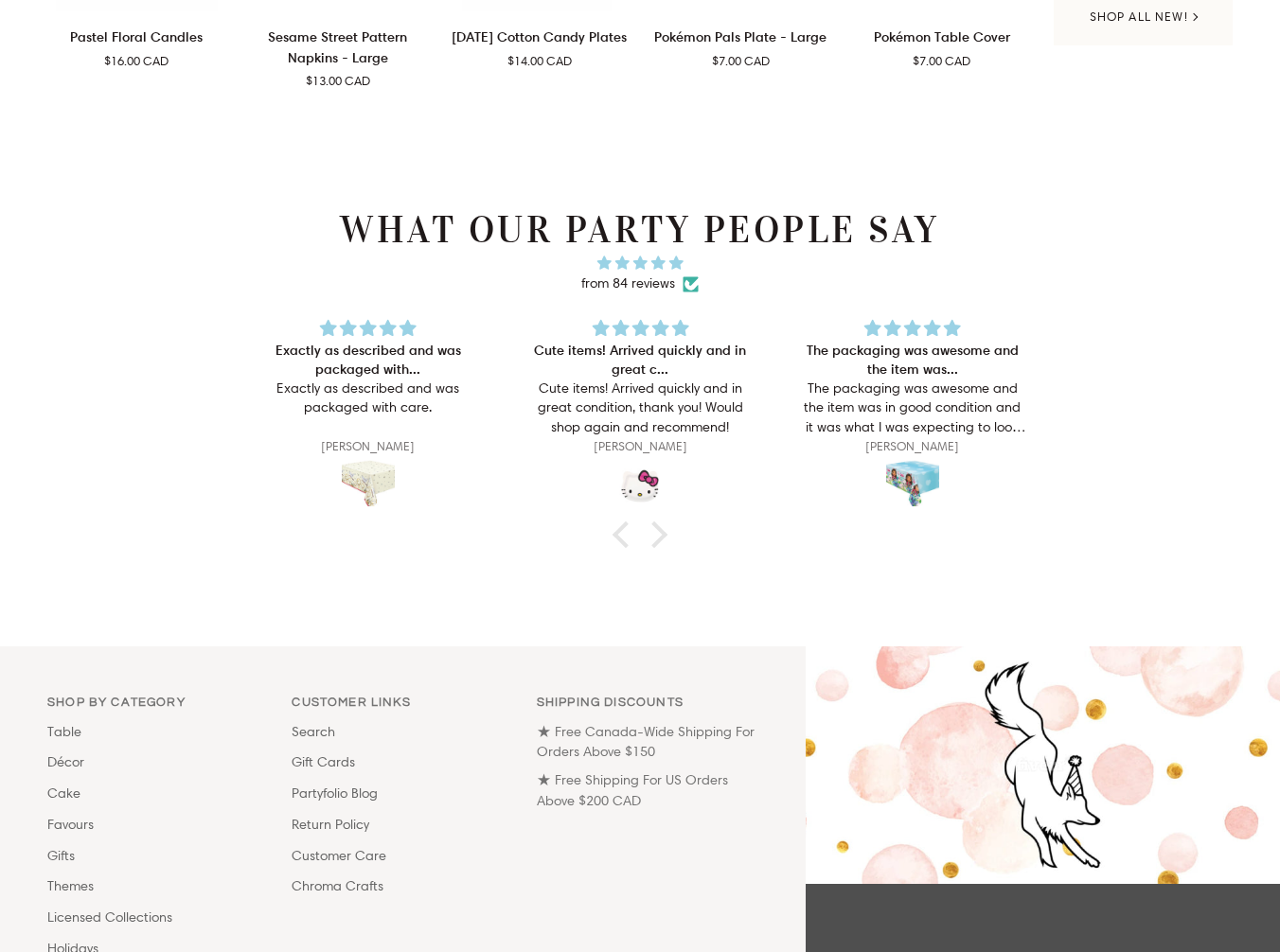 scroll, scrollTop: 2843, scrollLeft: 0, axis: vertical 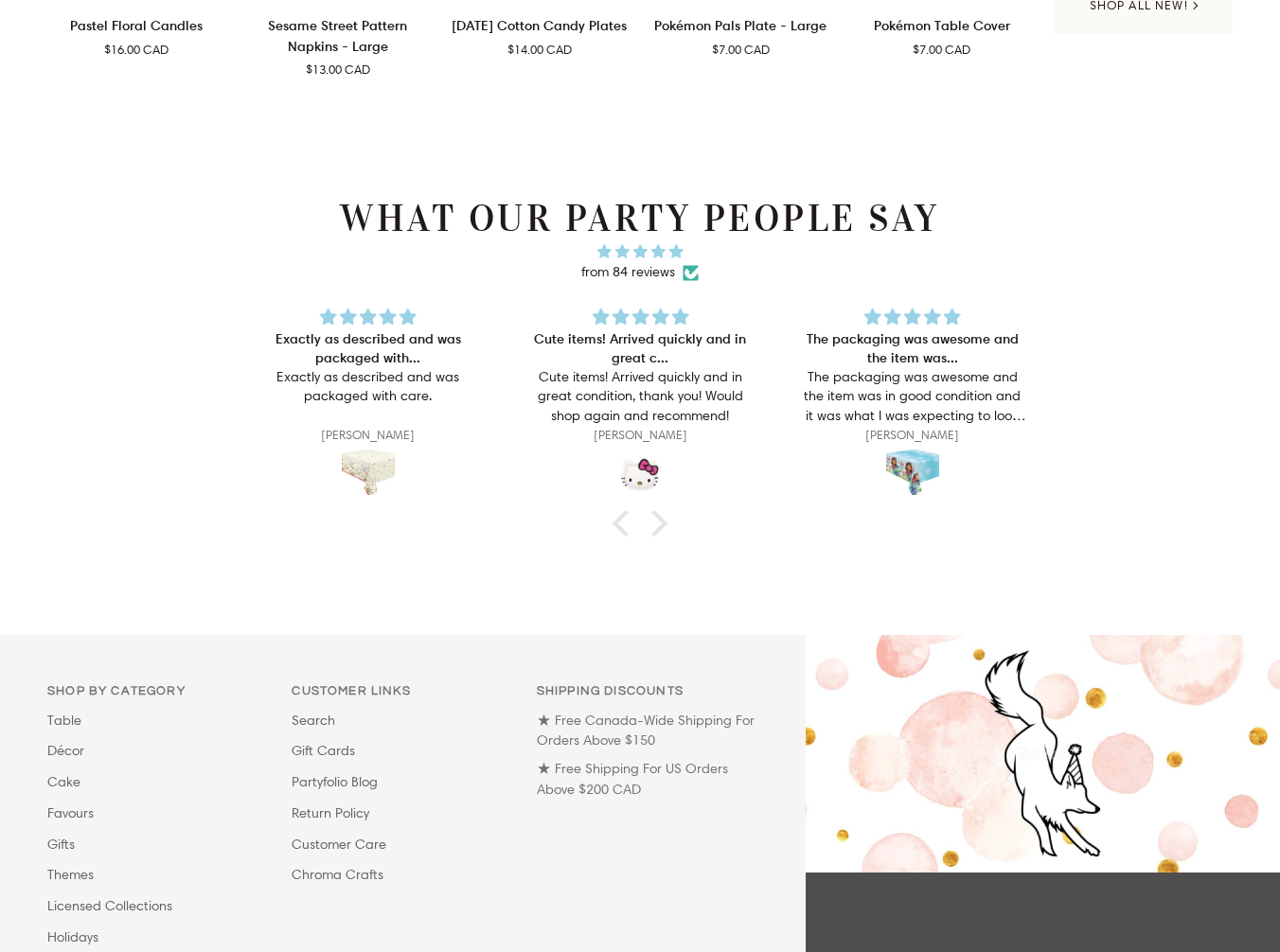 click on "Cute items! Arrived quickly and in great c..." at bounding box center [640, 348] 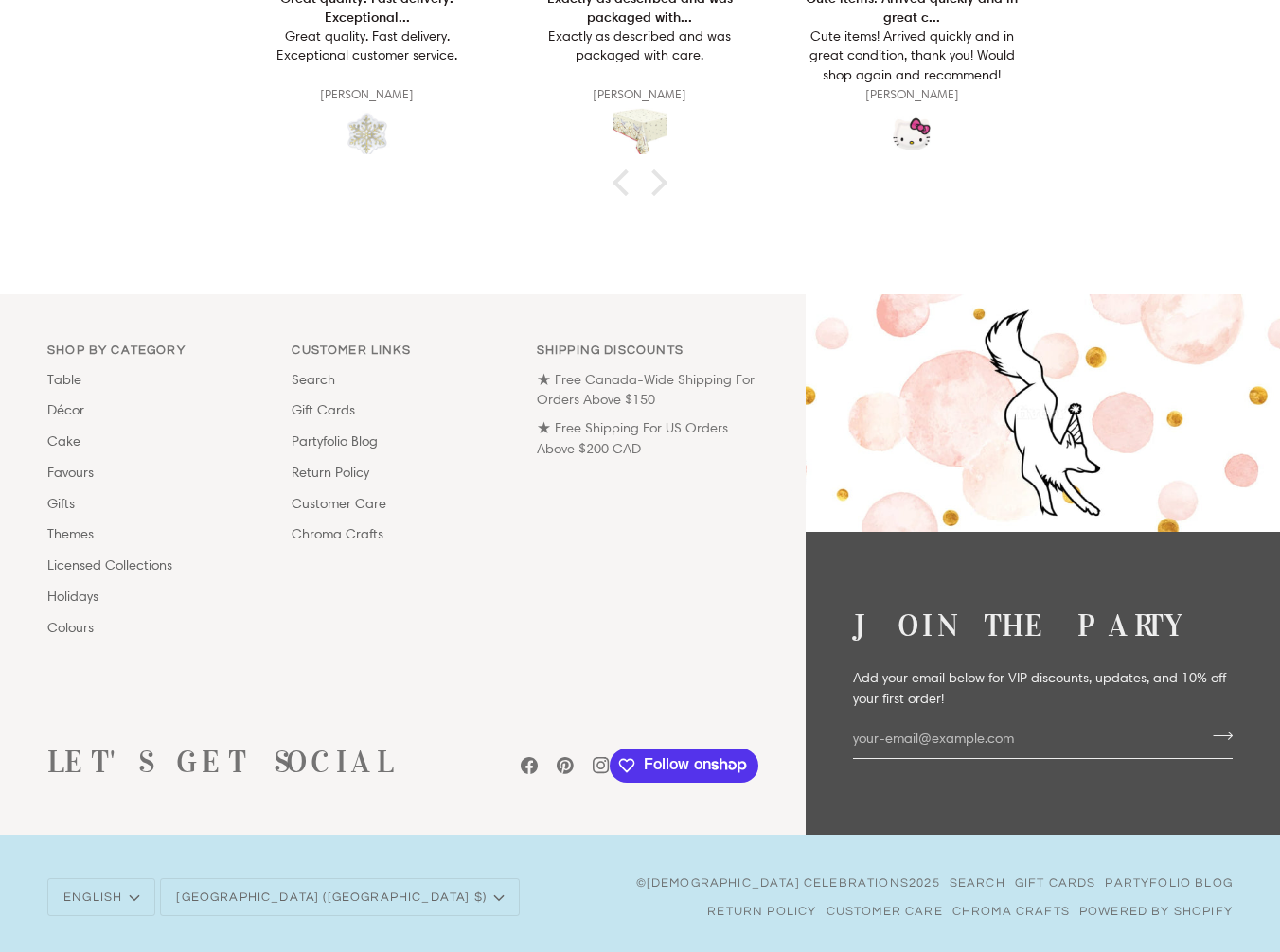scroll, scrollTop: 3191, scrollLeft: 0, axis: vertical 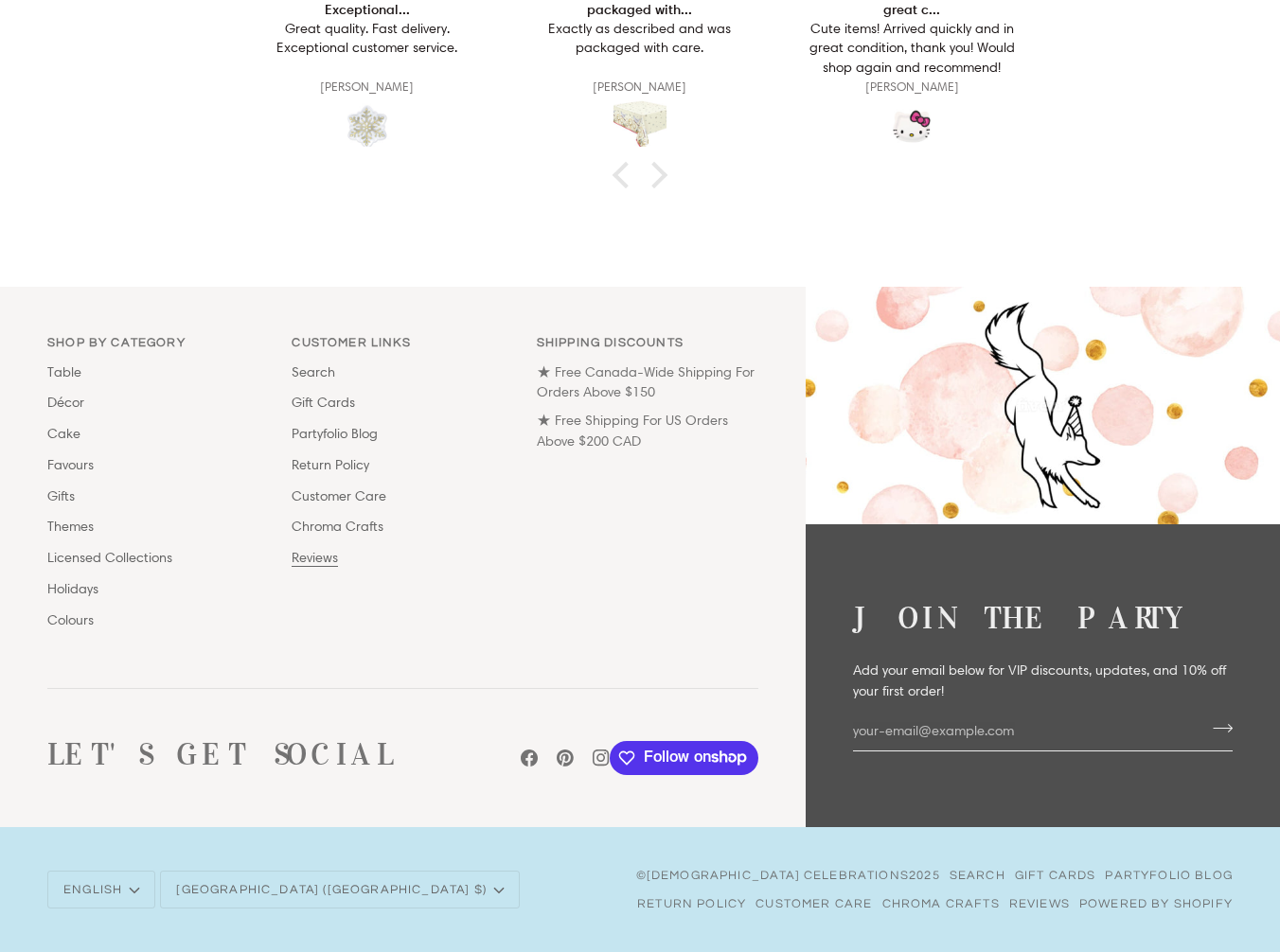 click on "Reviews" at bounding box center (314, 557) 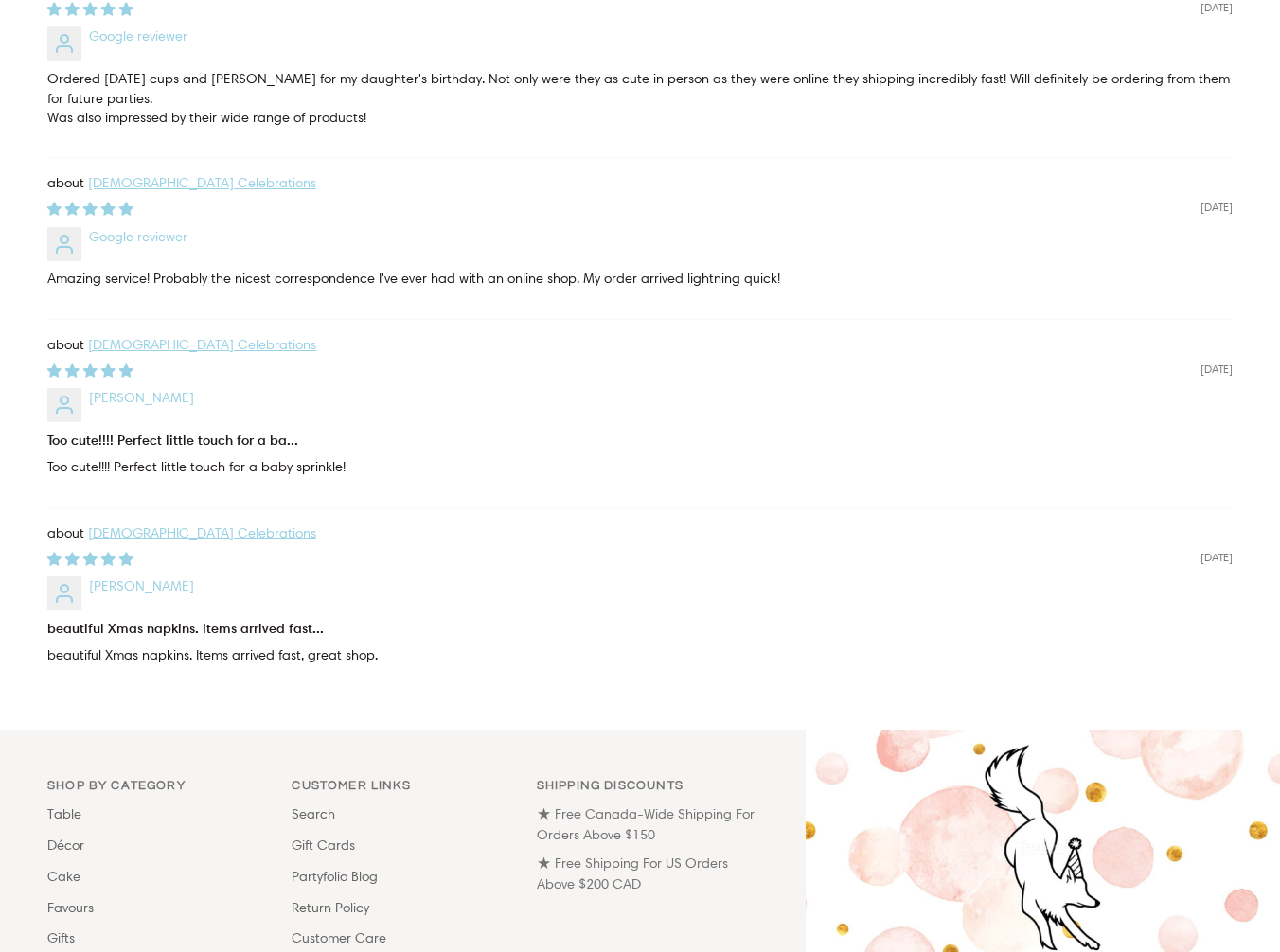scroll, scrollTop: 0, scrollLeft: 0, axis: both 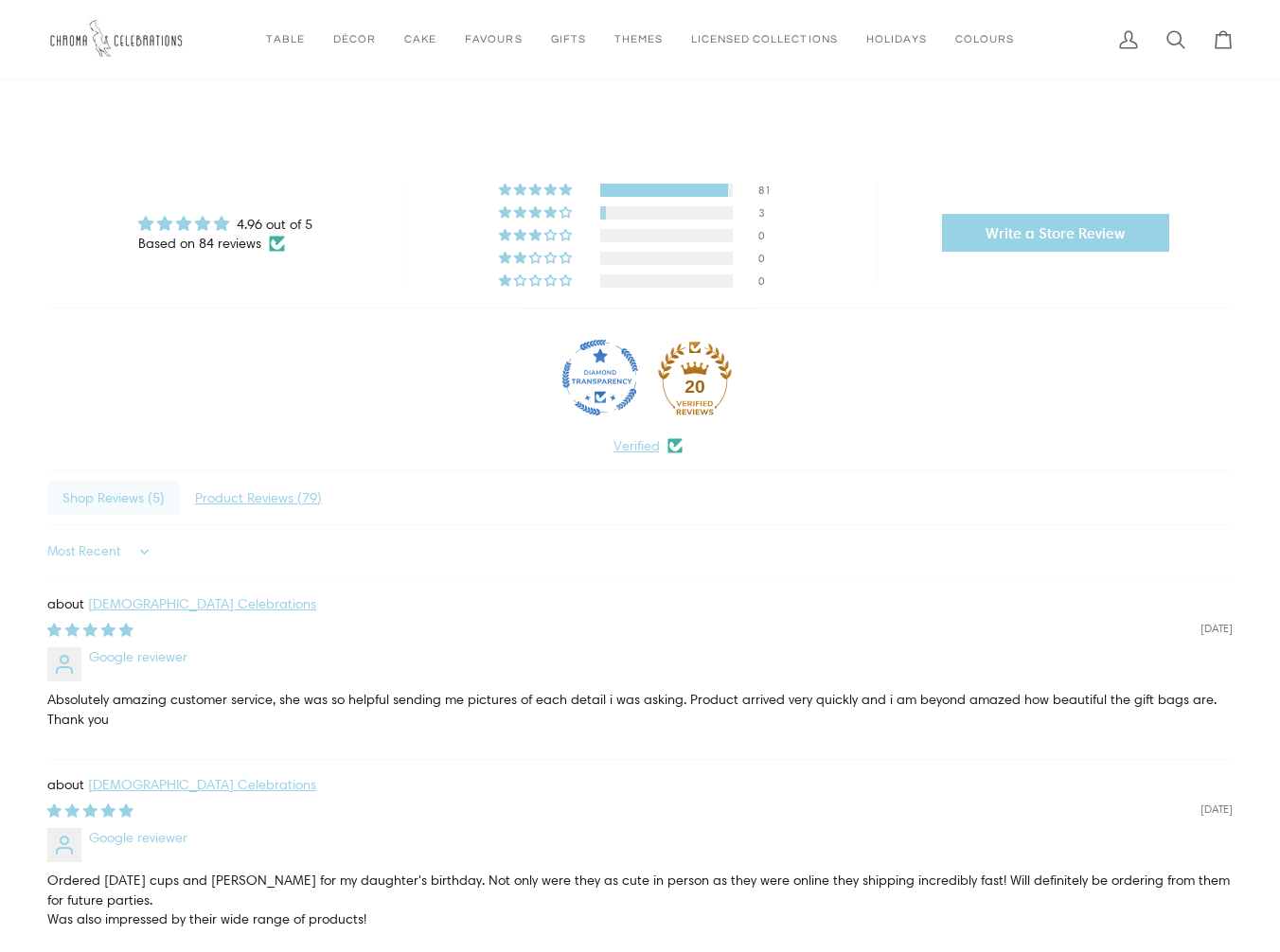 click on "Google reviewer" at bounding box center (138, 657) 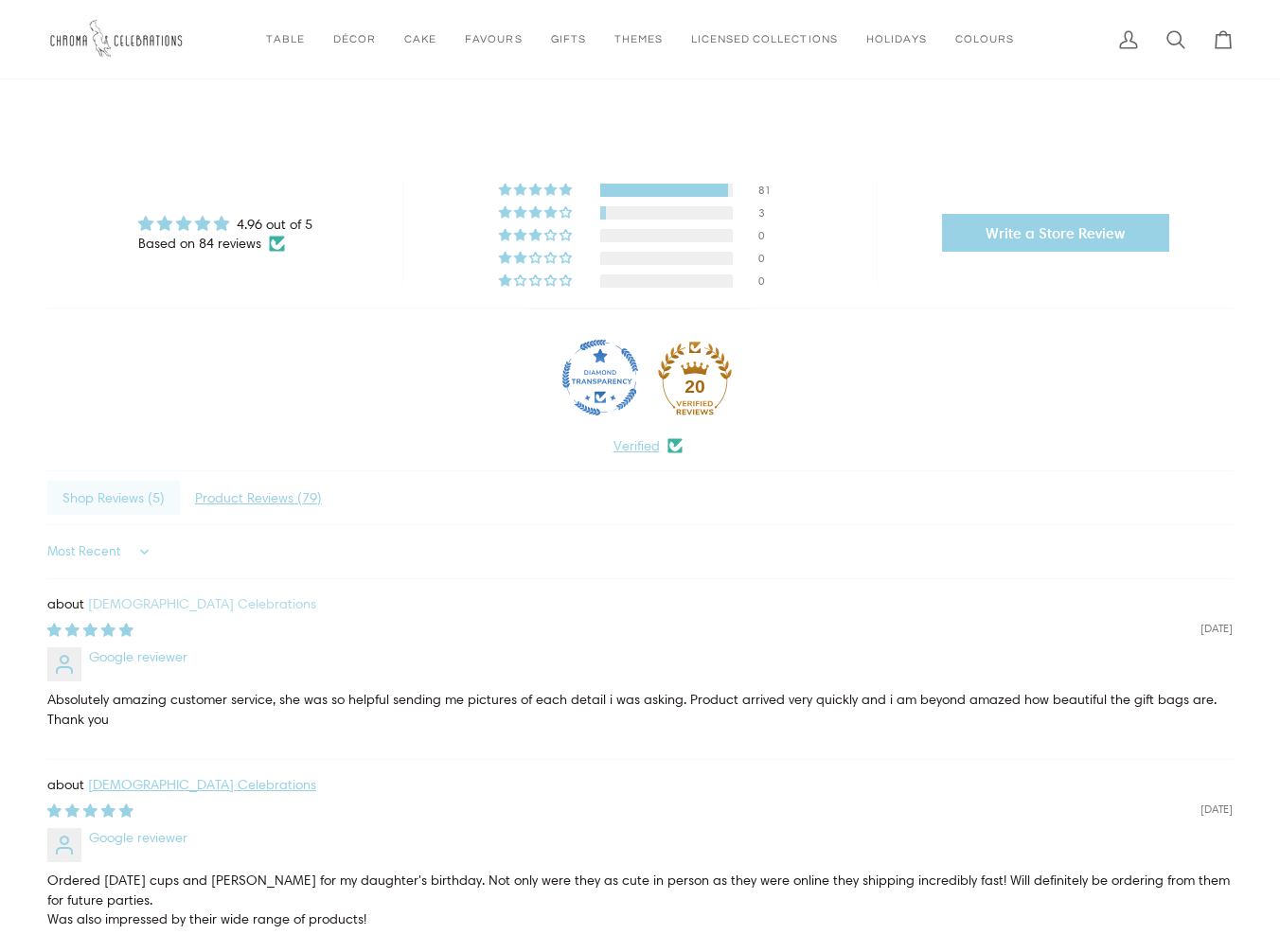 click on "[DEMOGRAPHIC_DATA] Celebrations" at bounding box center (202, 604) 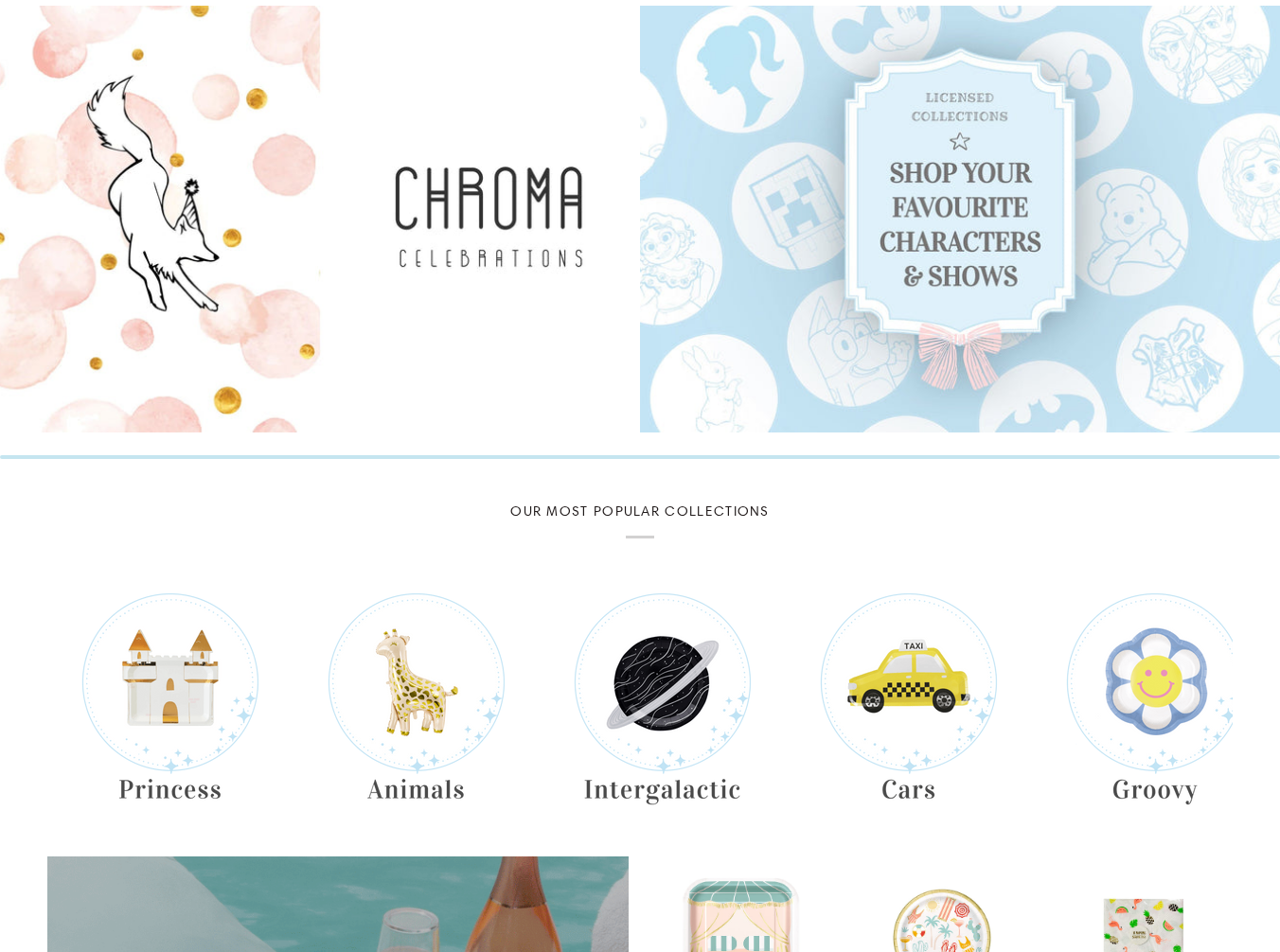 scroll, scrollTop: 196, scrollLeft: 0, axis: vertical 